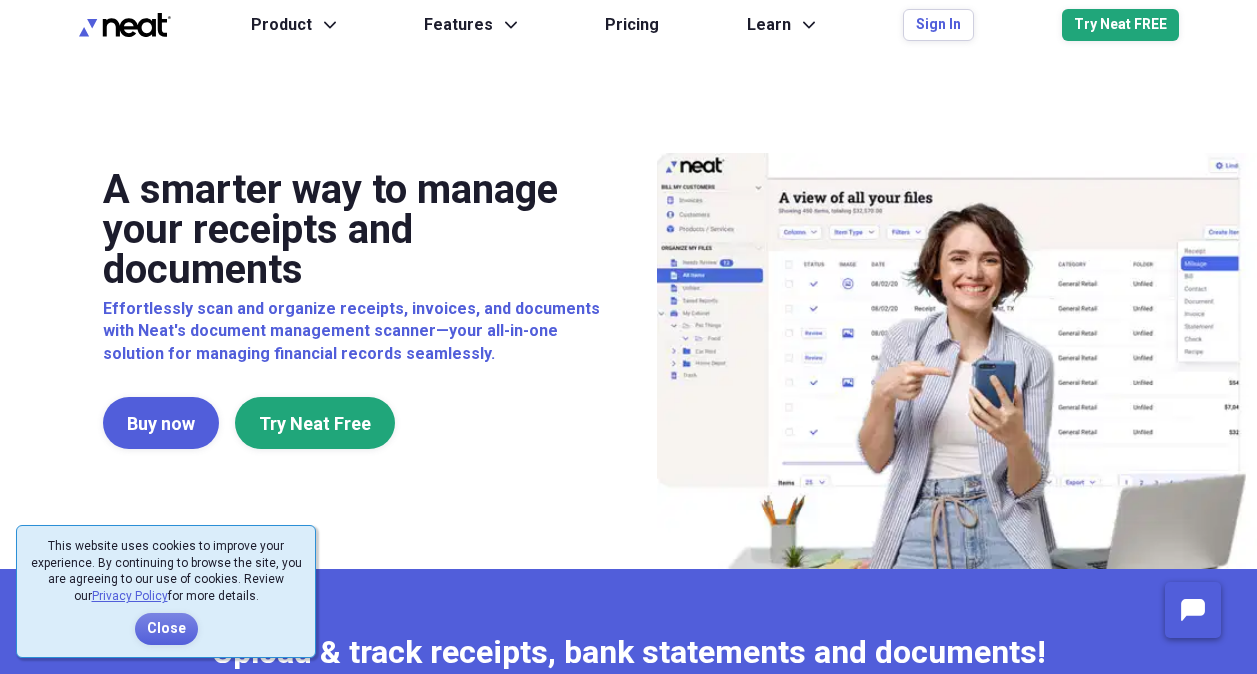 scroll, scrollTop: 0, scrollLeft: 0, axis: both 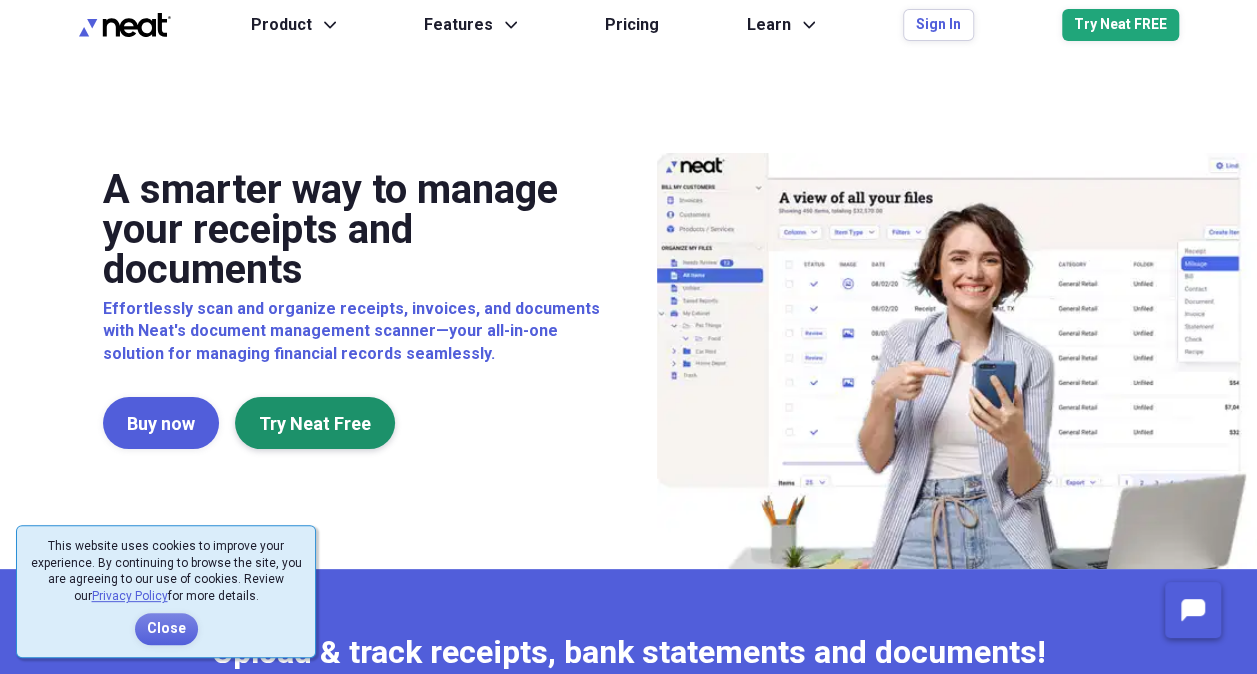 click on "Try Neat Free" at bounding box center [315, 423] 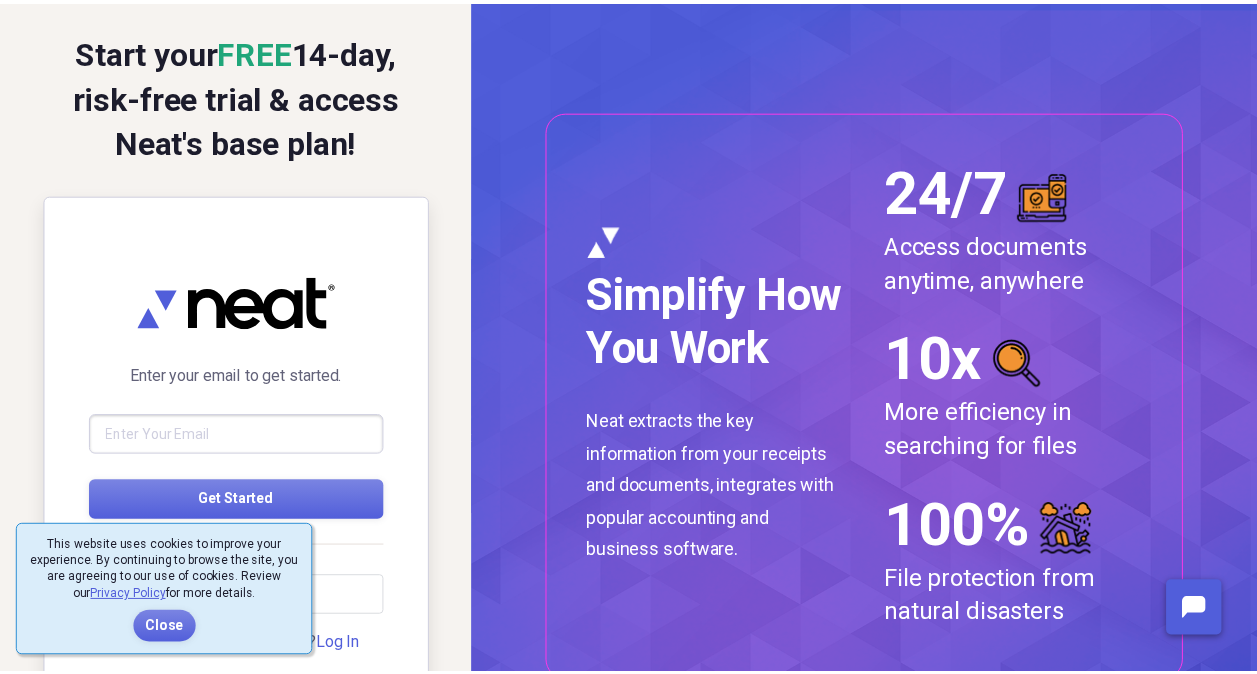 scroll, scrollTop: 0, scrollLeft: 0, axis: both 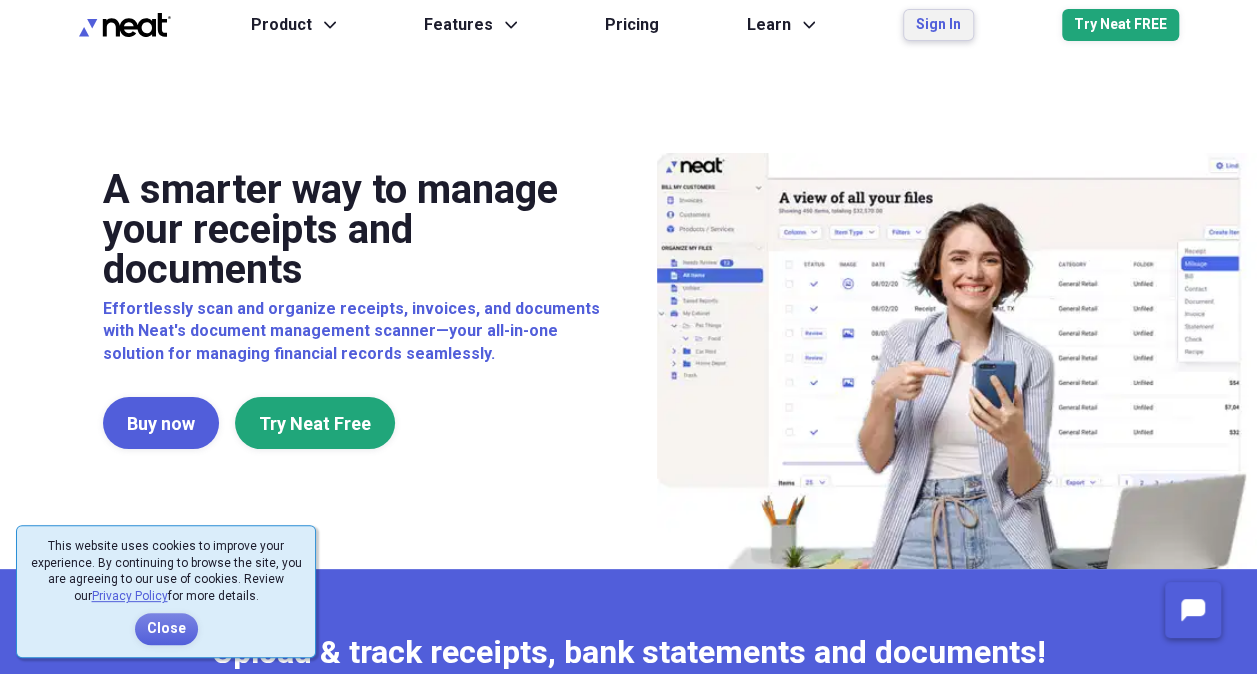 click on "Sign In" at bounding box center (938, 25) 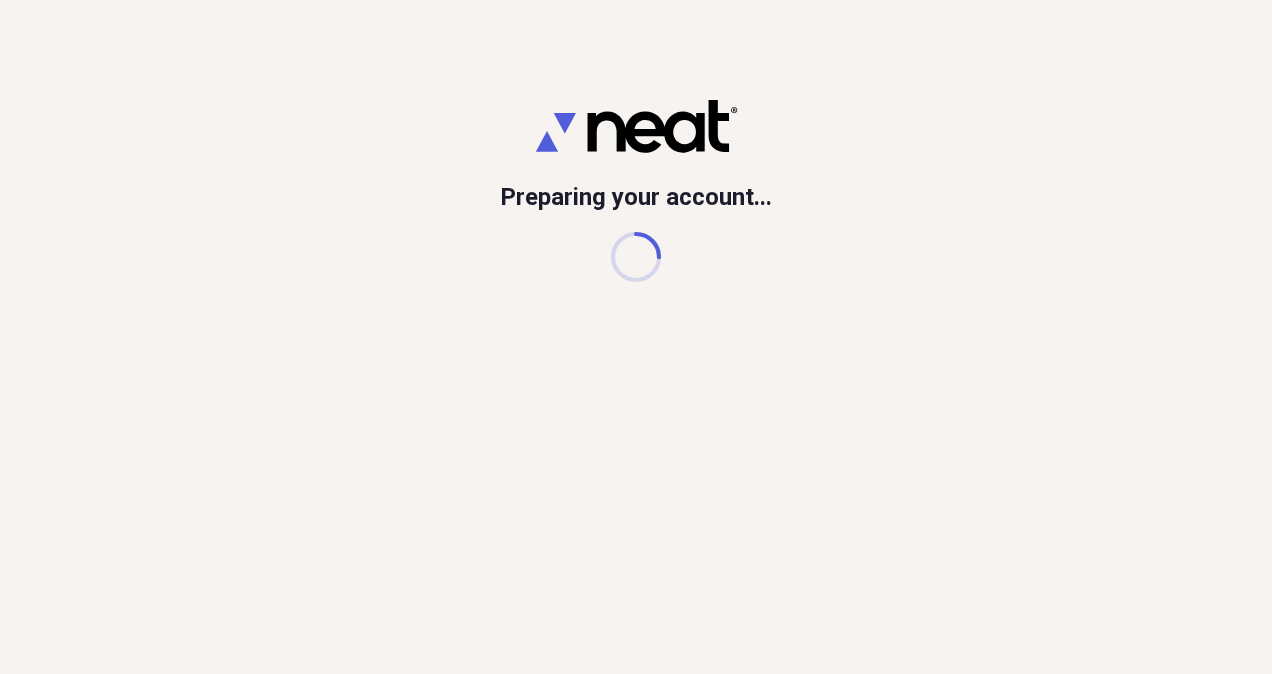 scroll, scrollTop: 0, scrollLeft: 0, axis: both 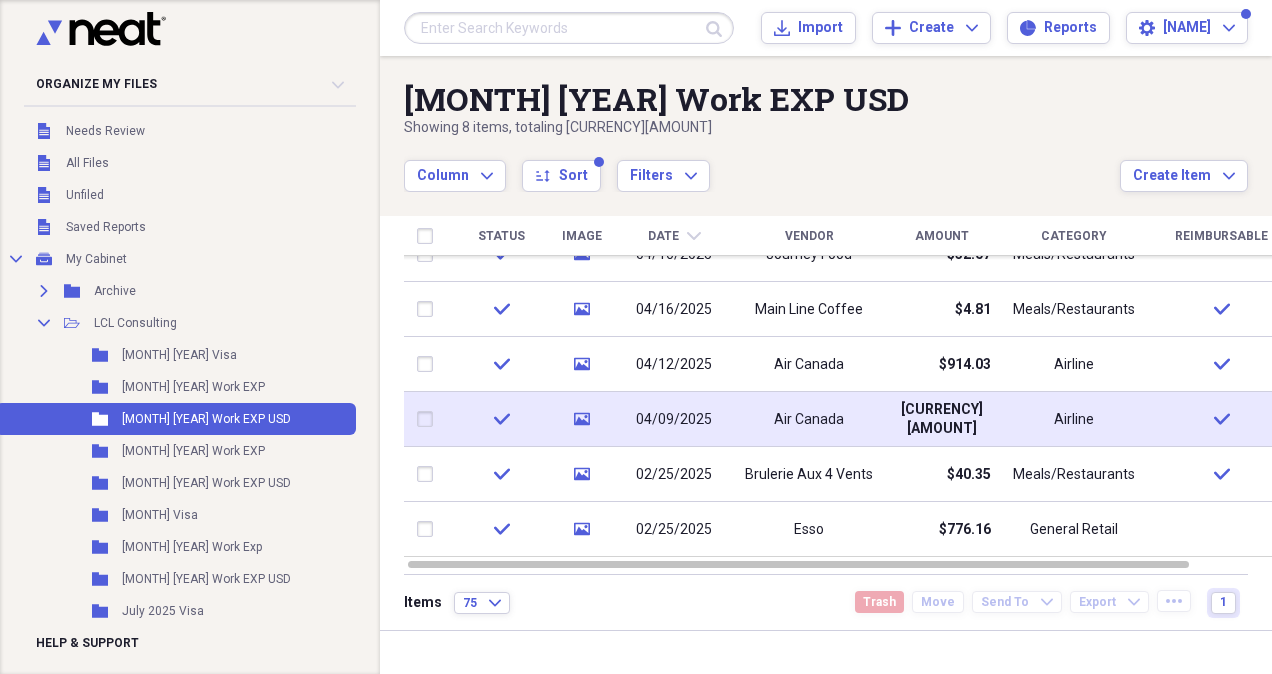 click on "Air Canada" at bounding box center (809, 420) 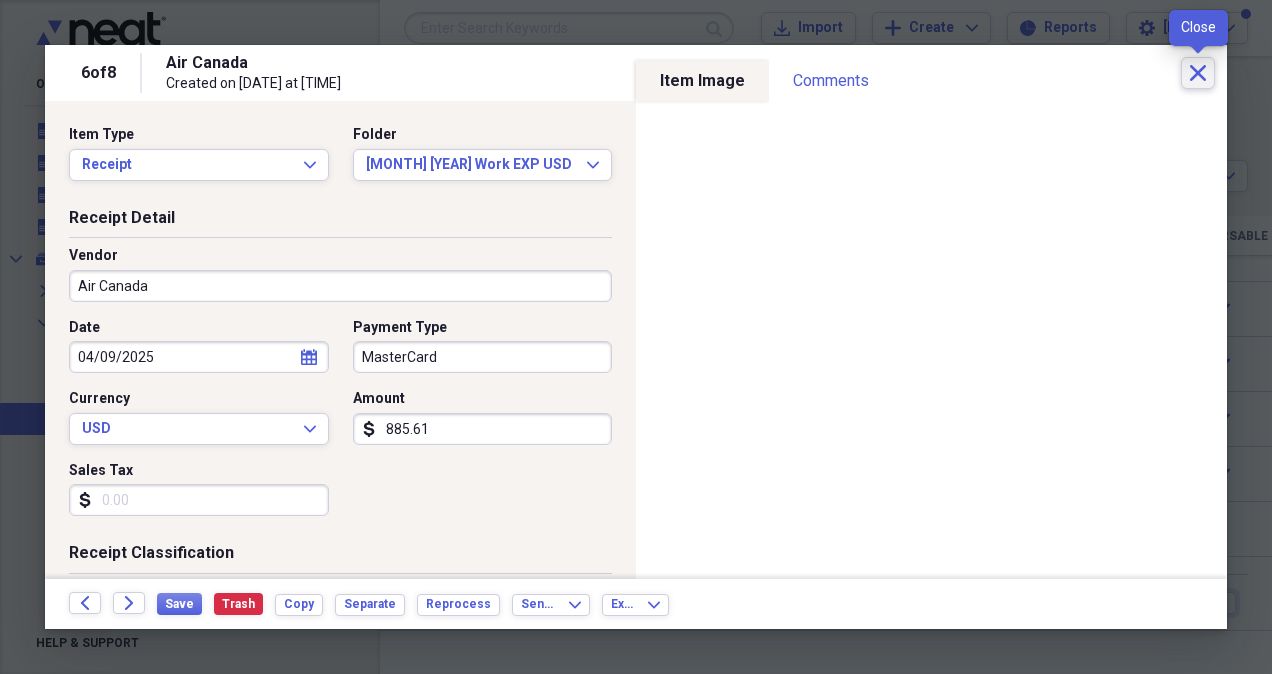 click on "Close" 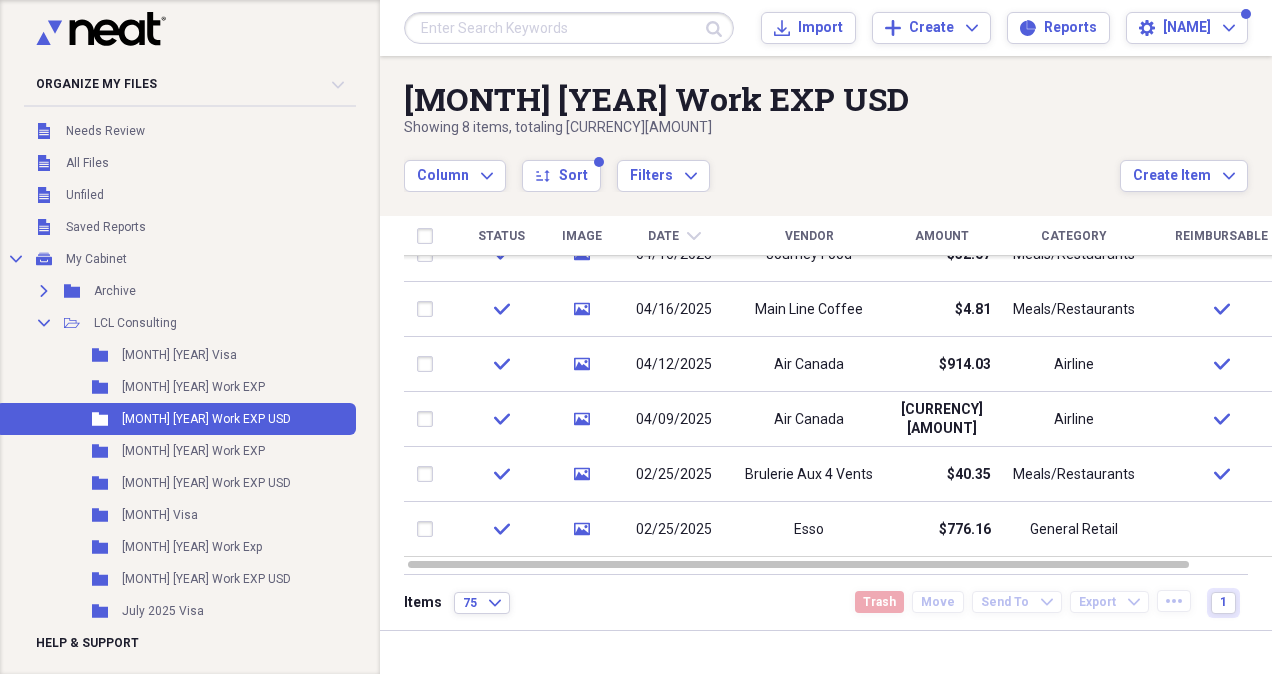drag, startPoint x: 1262, startPoint y: 454, endPoint x: 1262, endPoint y: 512, distance: 58 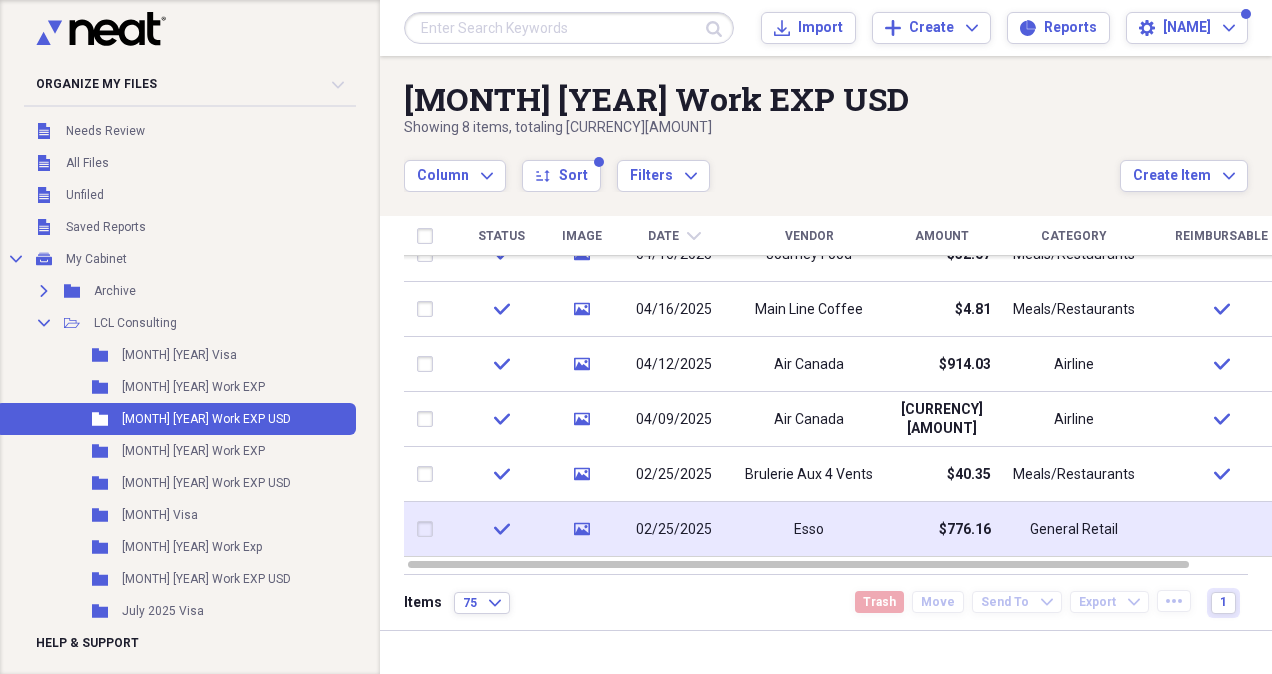 click on "$776.16" at bounding box center (965, 530) 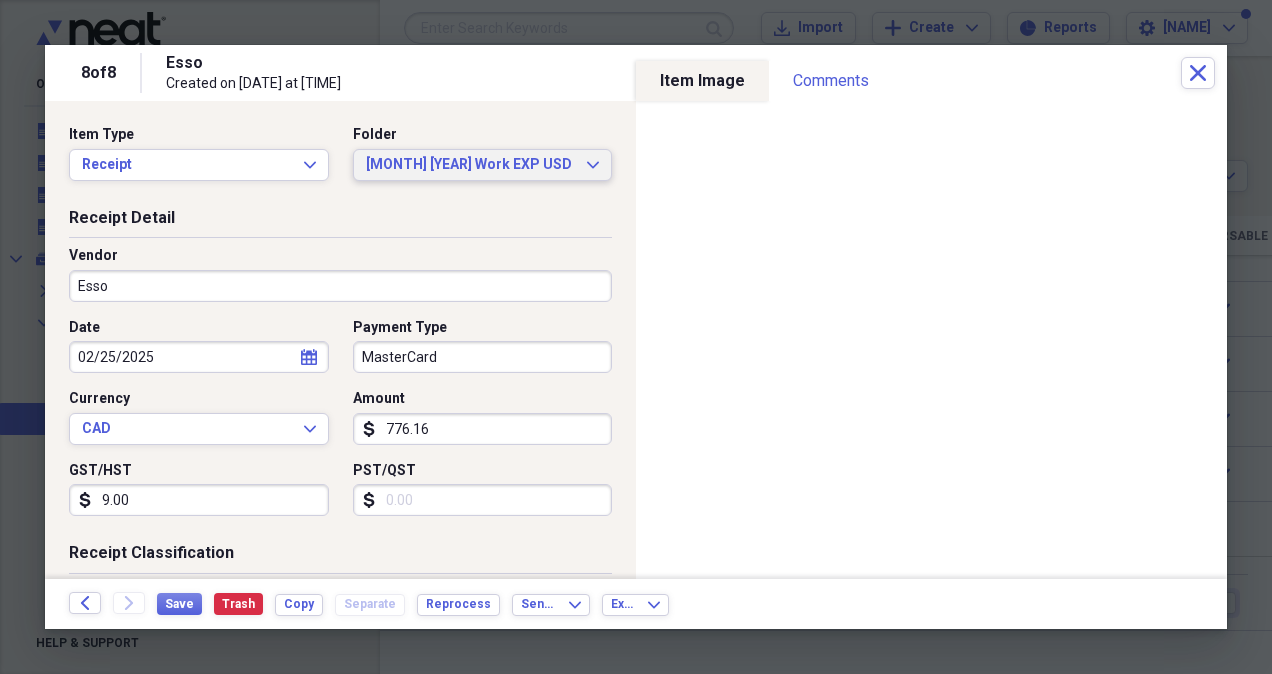 click on "[MONTH] [YEAR] Work EXP USD Expand" at bounding box center (483, 165) 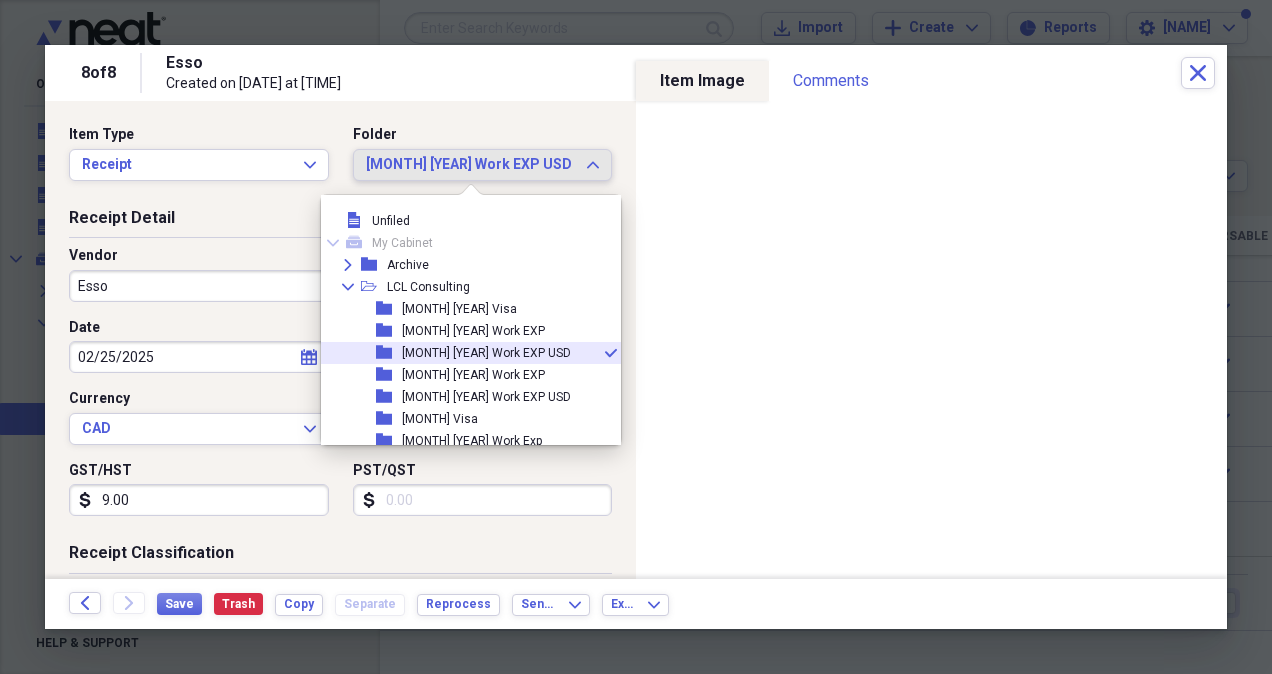 scroll, scrollTop: 33, scrollLeft: 0, axis: vertical 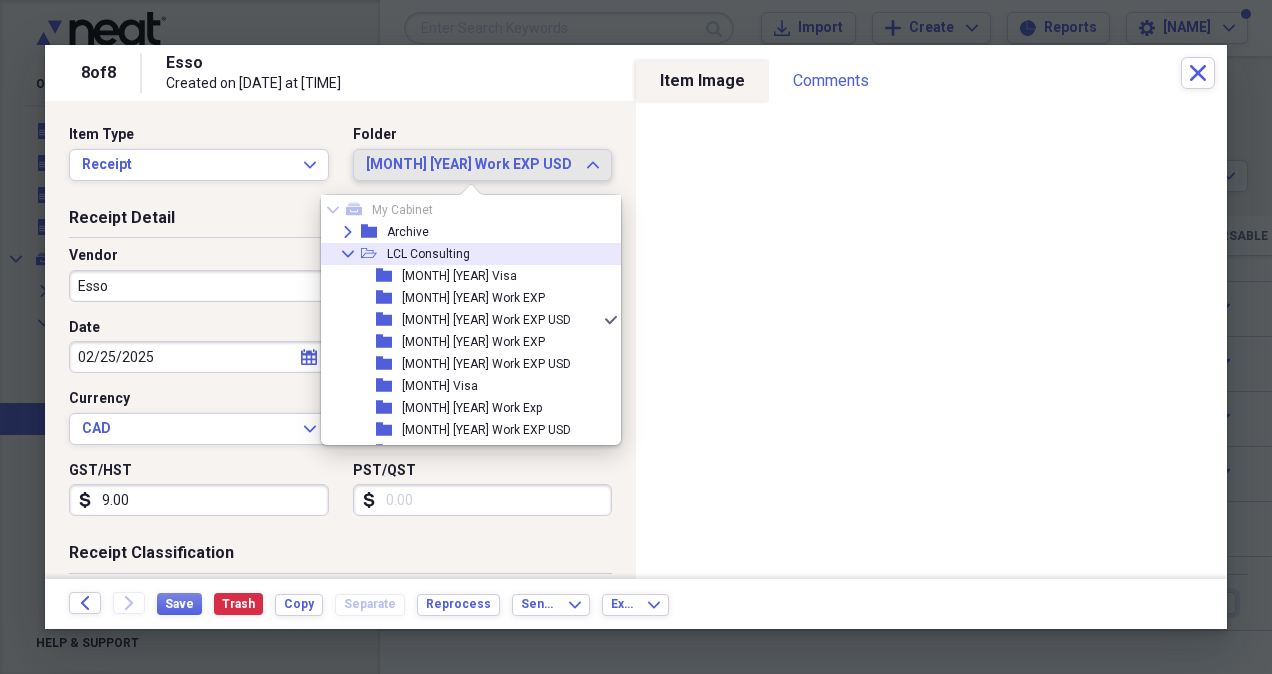 click on "LCL Consulting" at bounding box center [428, 254] 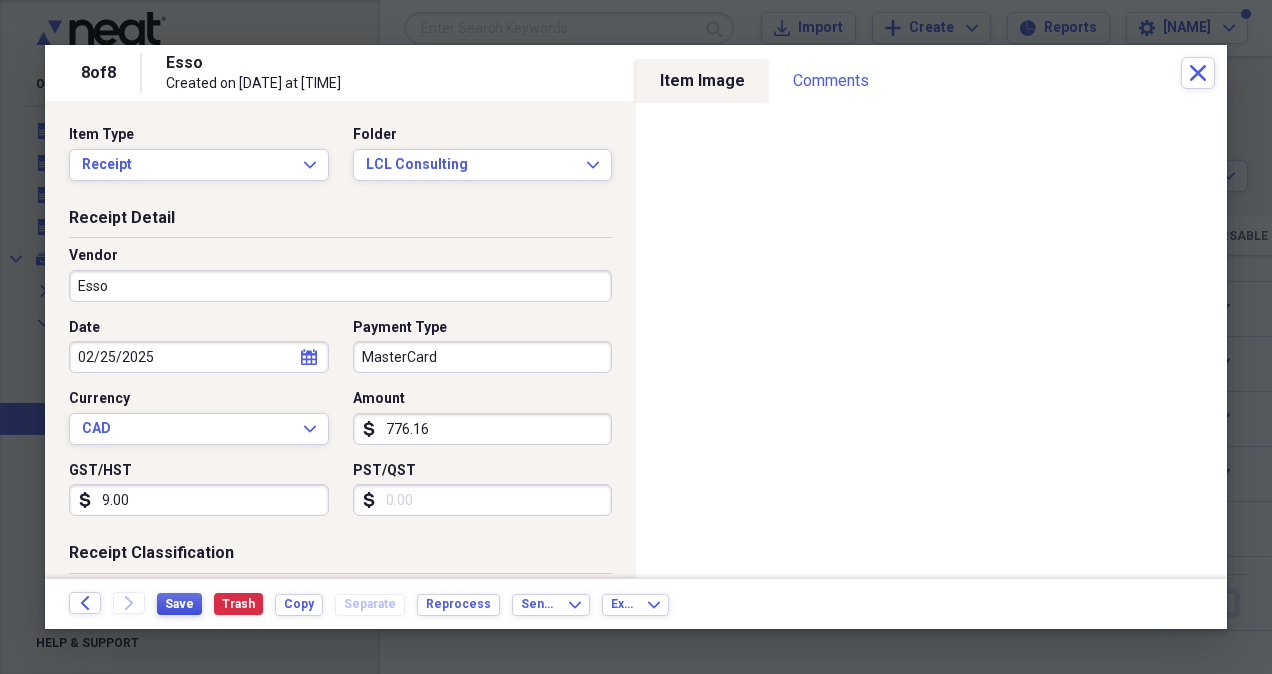click on "Save" at bounding box center (179, 604) 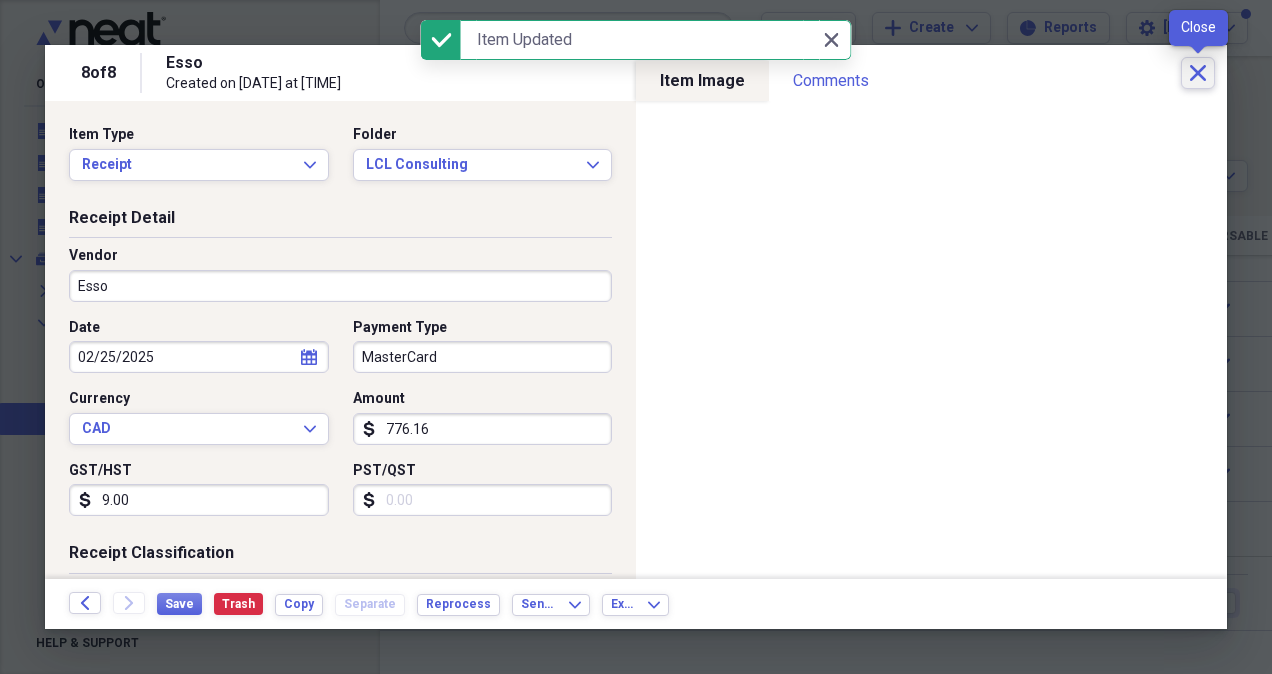 click on "Close" 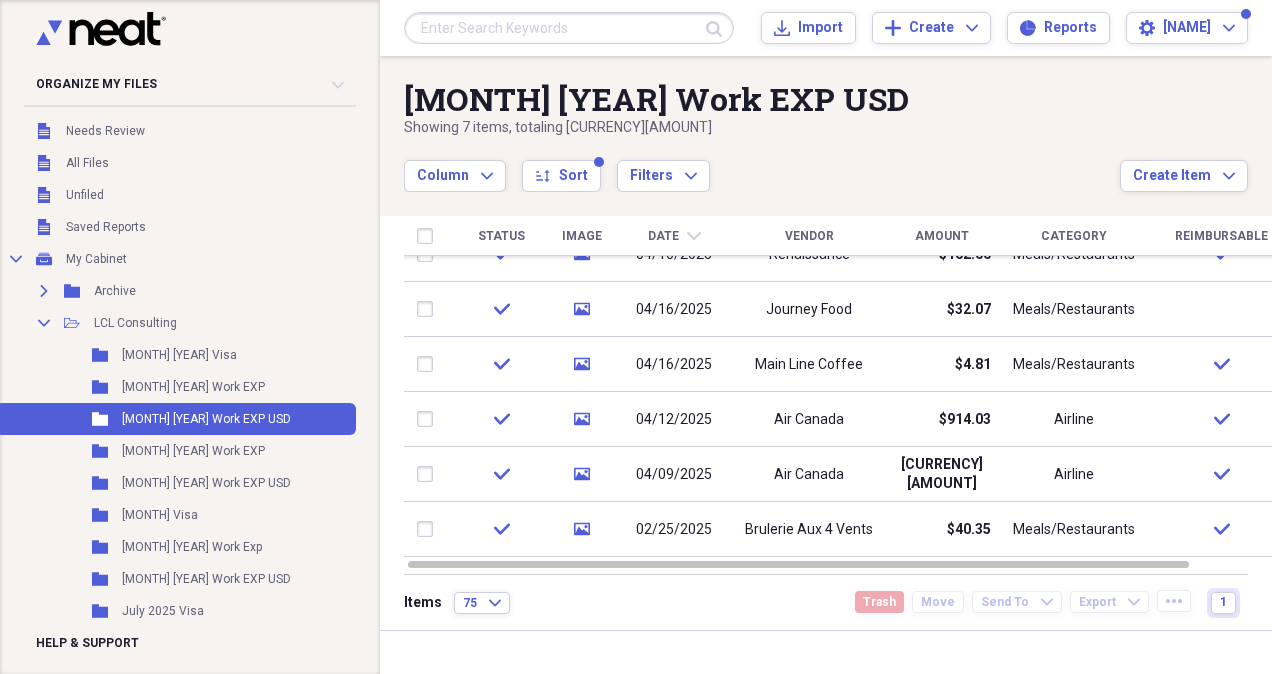 drag, startPoint x: 1263, startPoint y: 464, endPoint x: 1263, endPoint y: 488, distance: 24 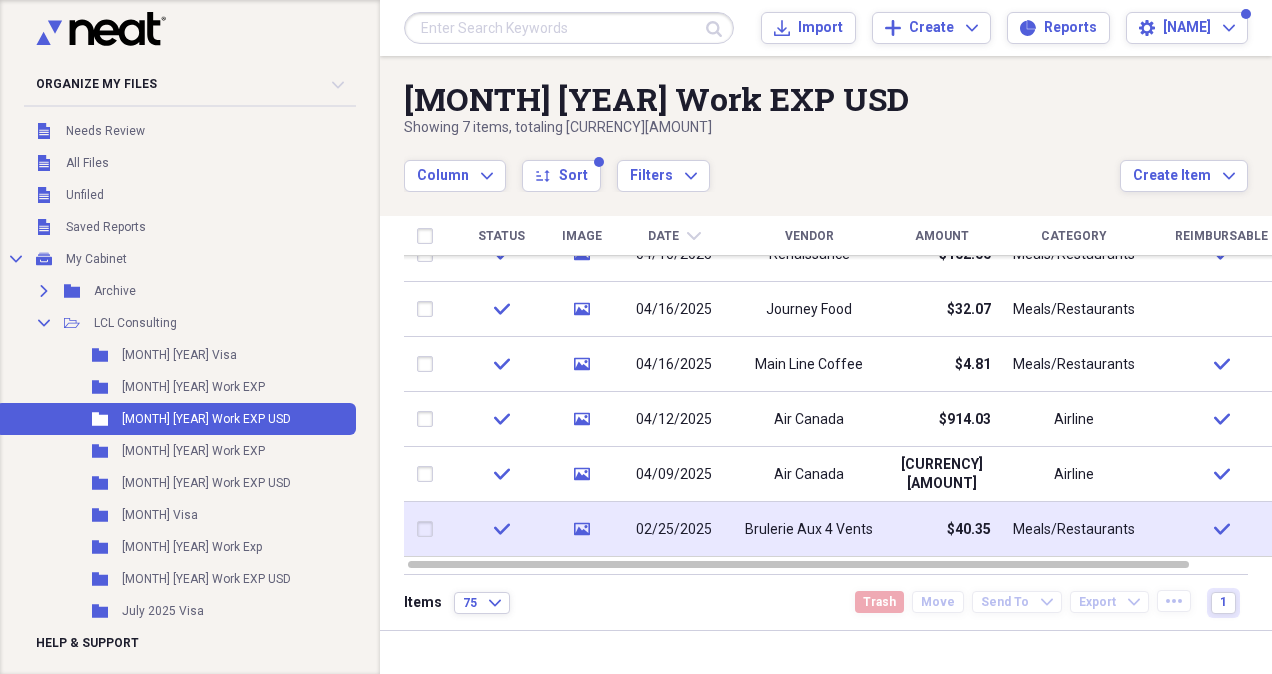 click on "02/25/2025" at bounding box center [674, 530] 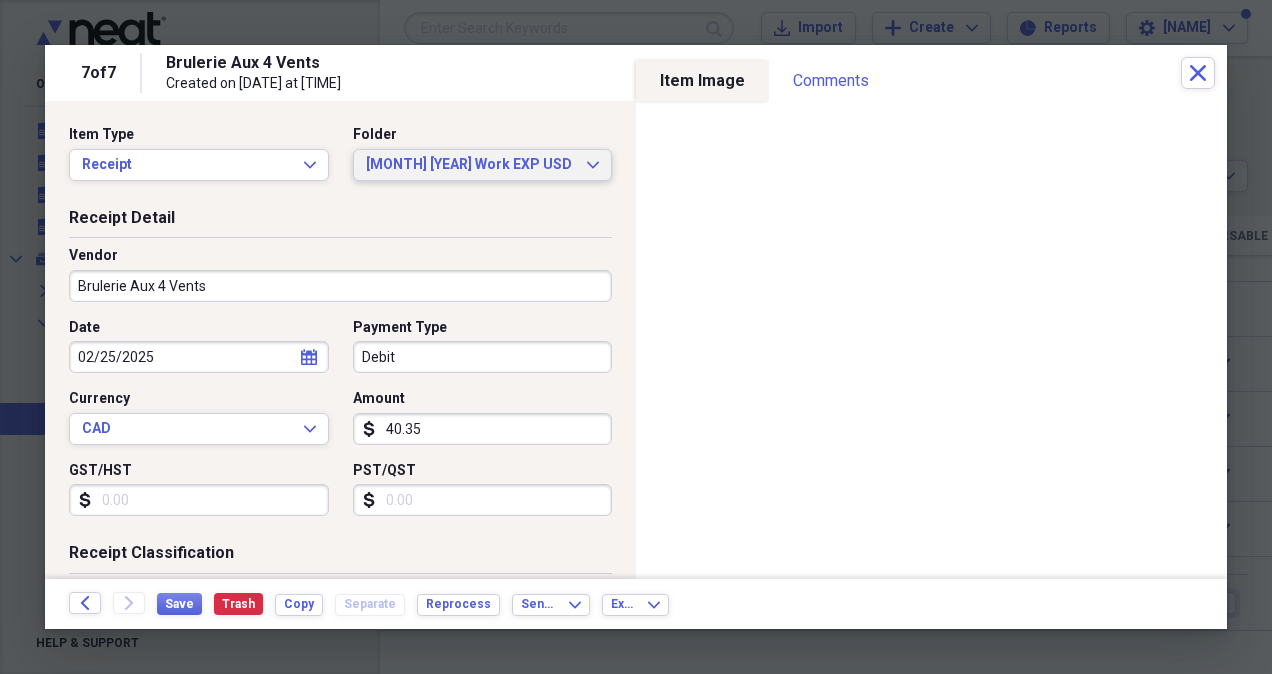 click on "Expand" 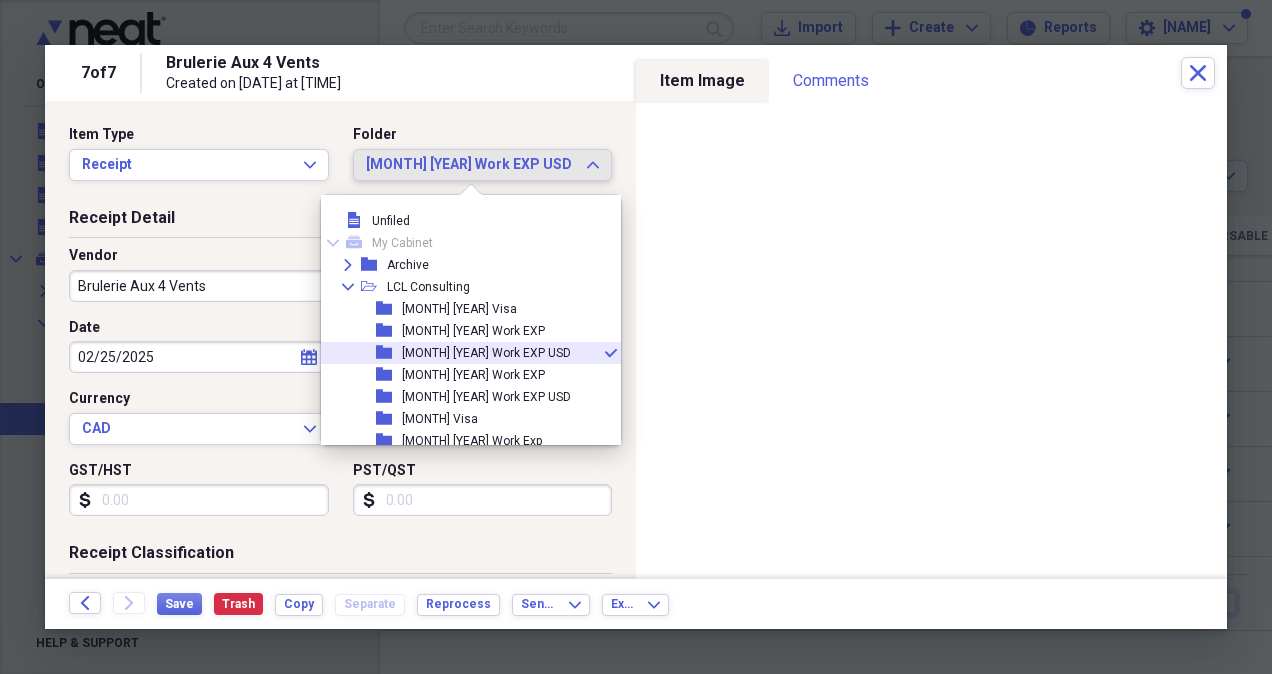 scroll, scrollTop: 33, scrollLeft: 0, axis: vertical 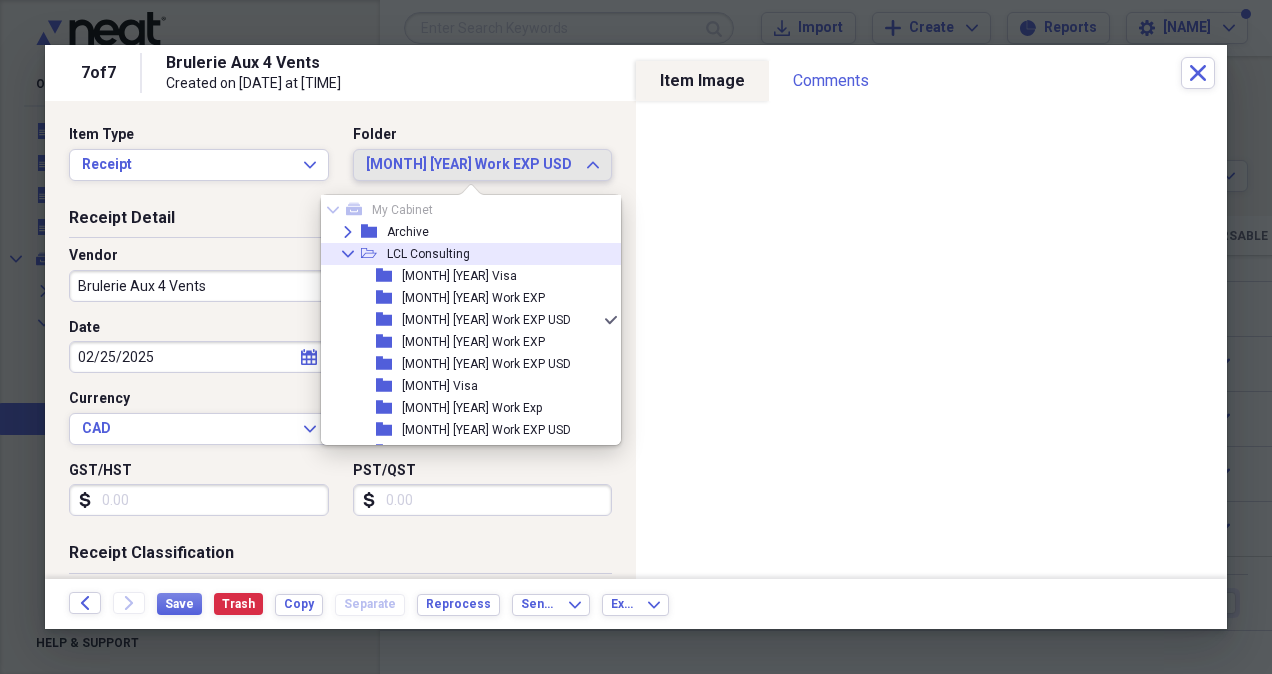 click on "LCL Consulting" at bounding box center (428, 254) 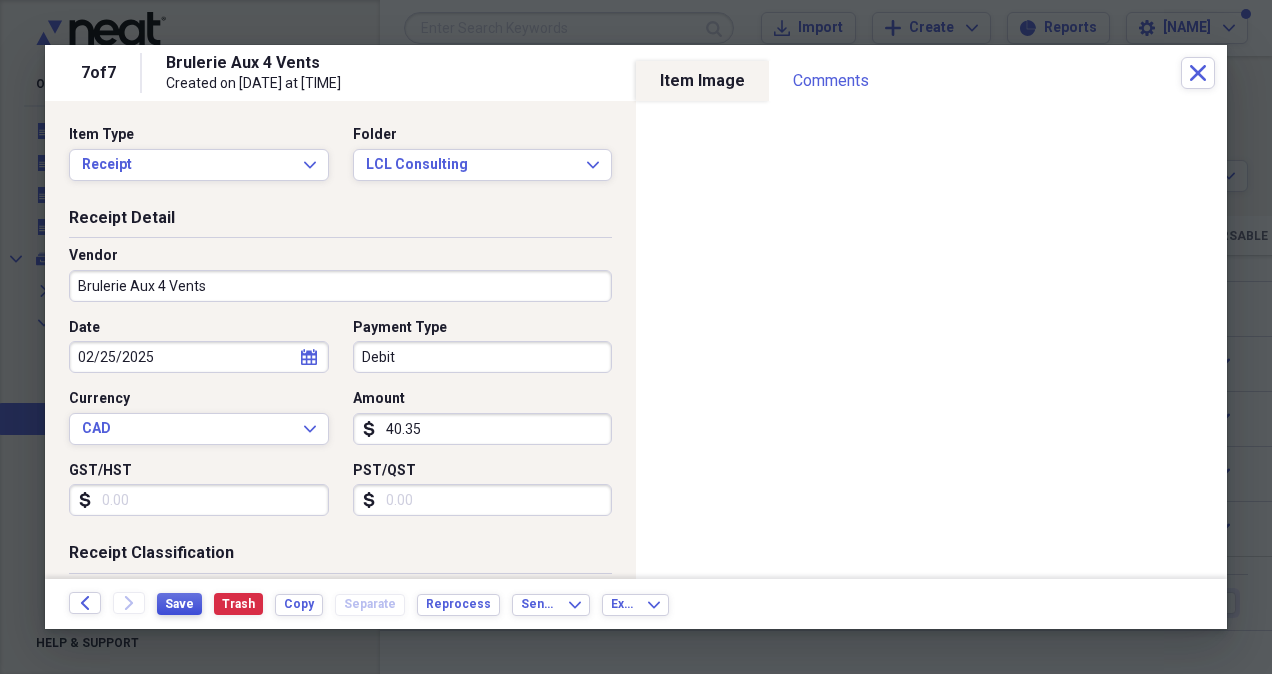 click on "Save" at bounding box center (179, 604) 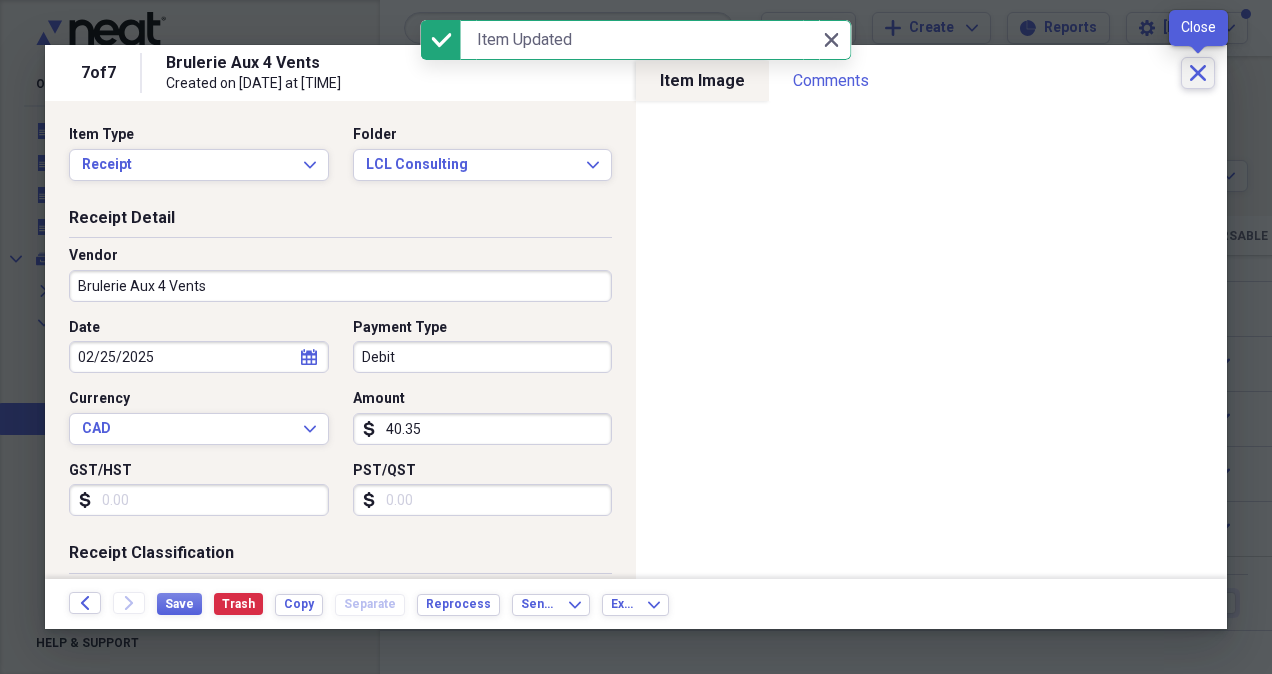 click on "Close" 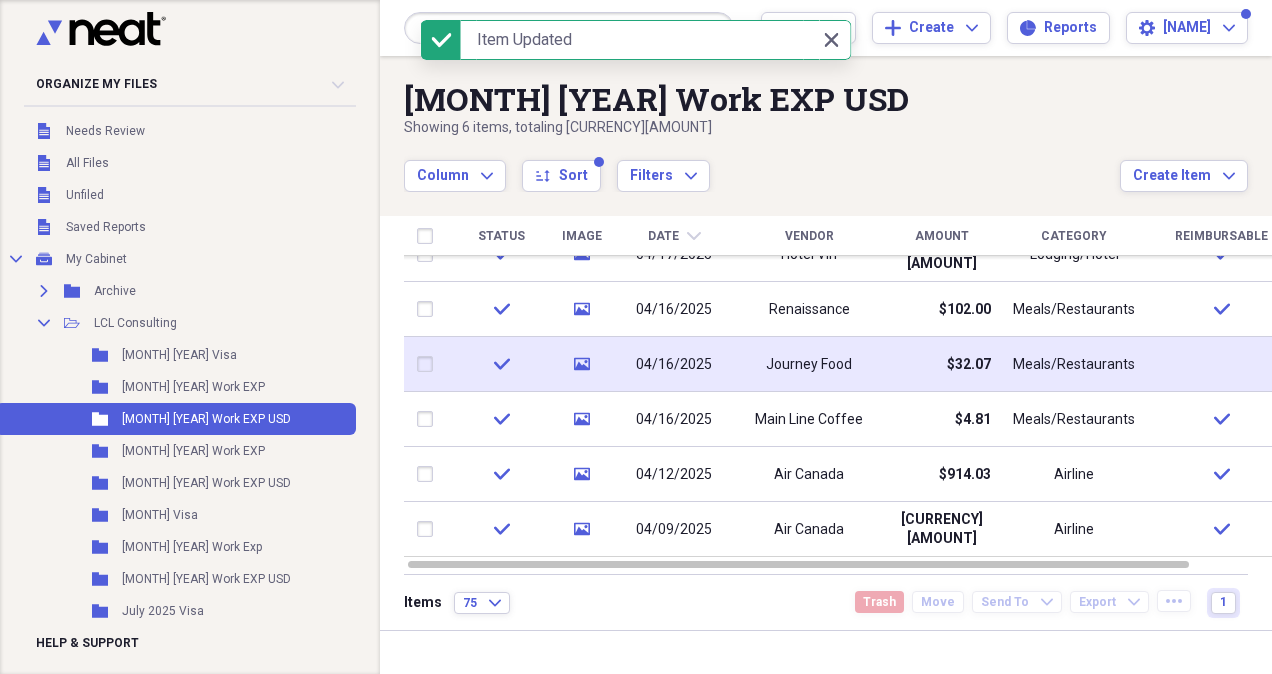 click on "Journey Food" at bounding box center [809, 365] 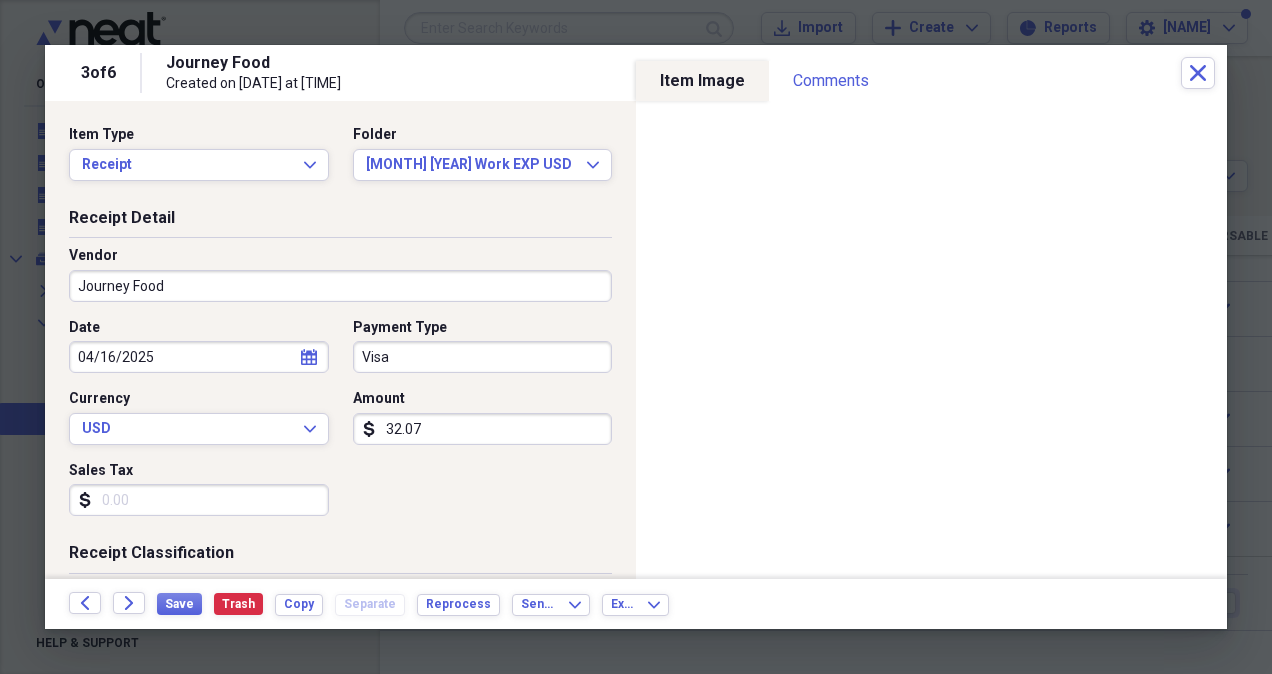 scroll, scrollTop: 200, scrollLeft: 0, axis: vertical 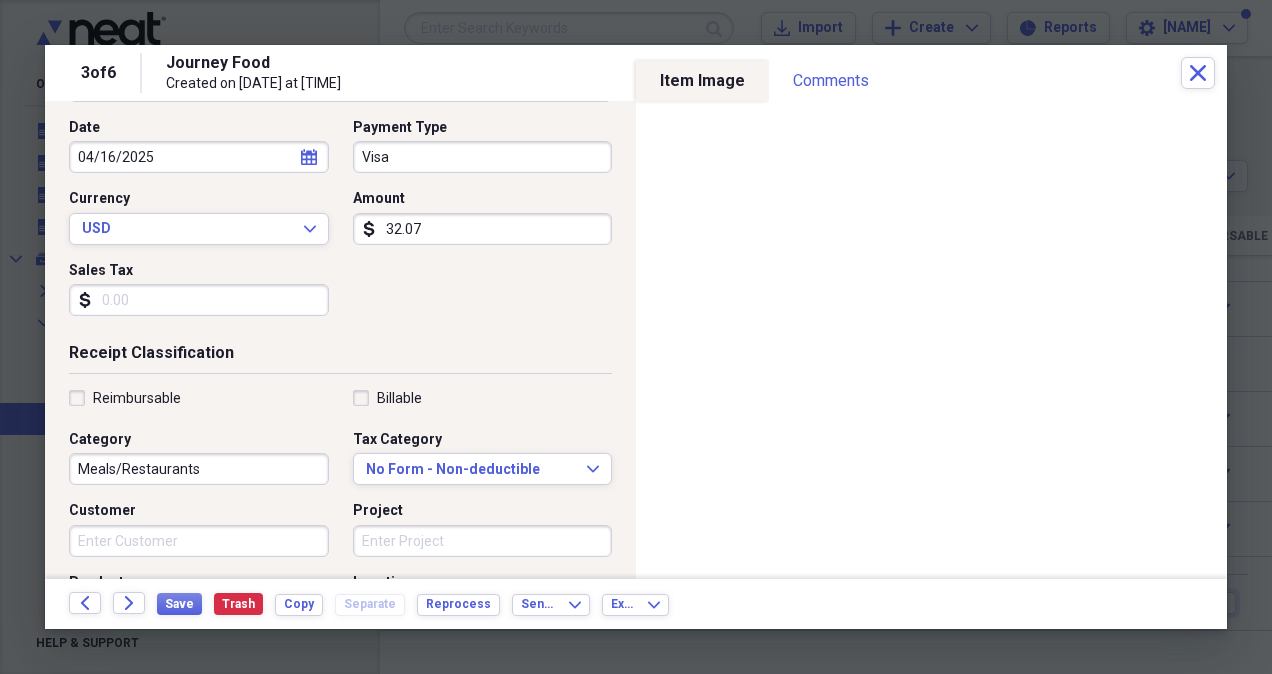 click on "Reimbursable" at bounding box center [125, 398] 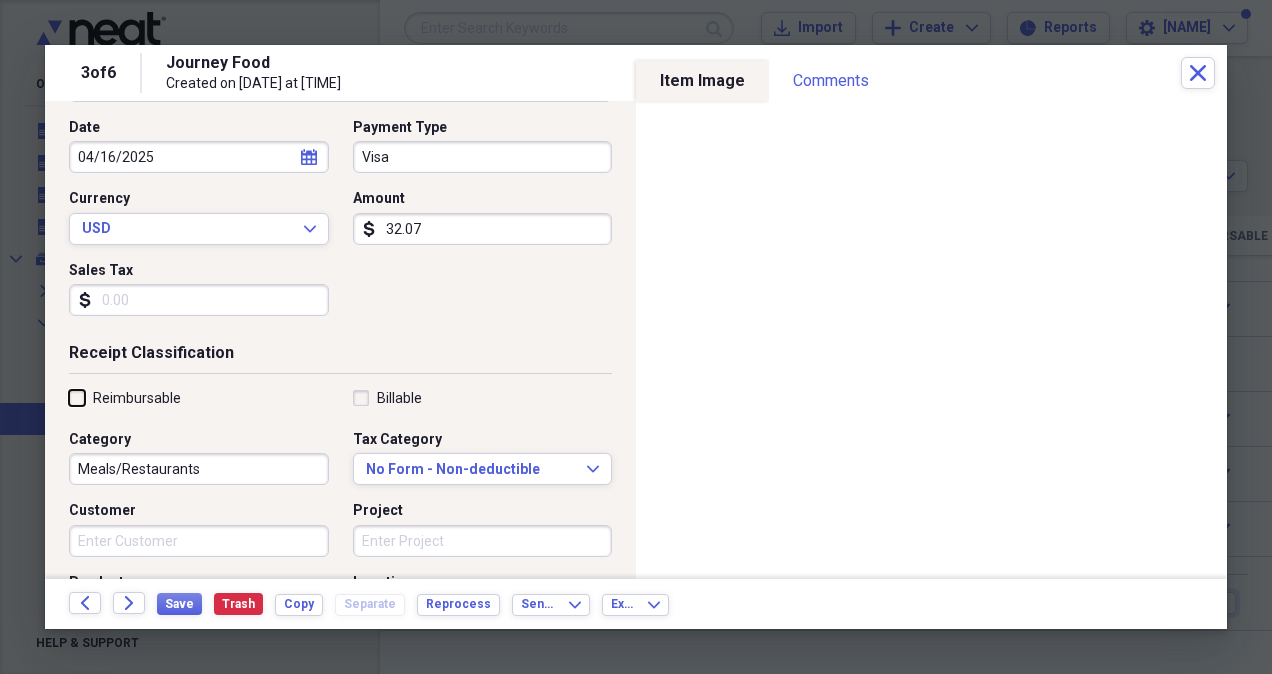 click on "Reimbursable" at bounding box center (69, 397) 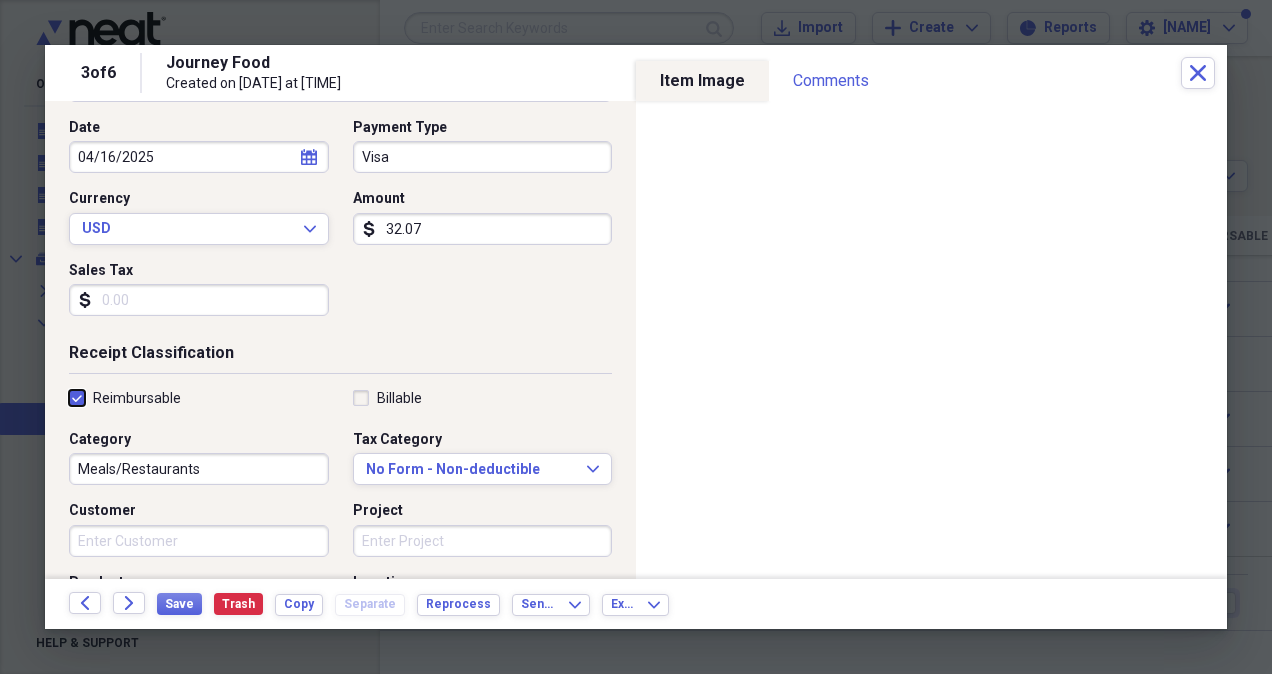 checkbox on "true" 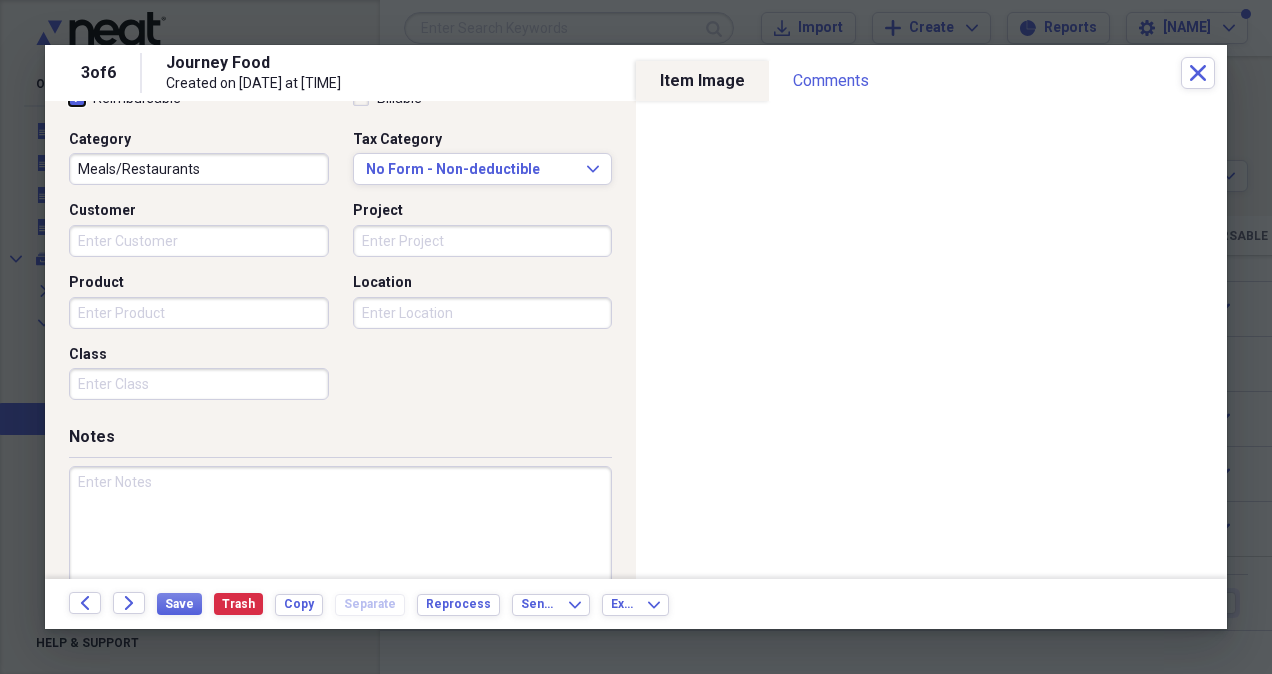 scroll, scrollTop: 540, scrollLeft: 0, axis: vertical 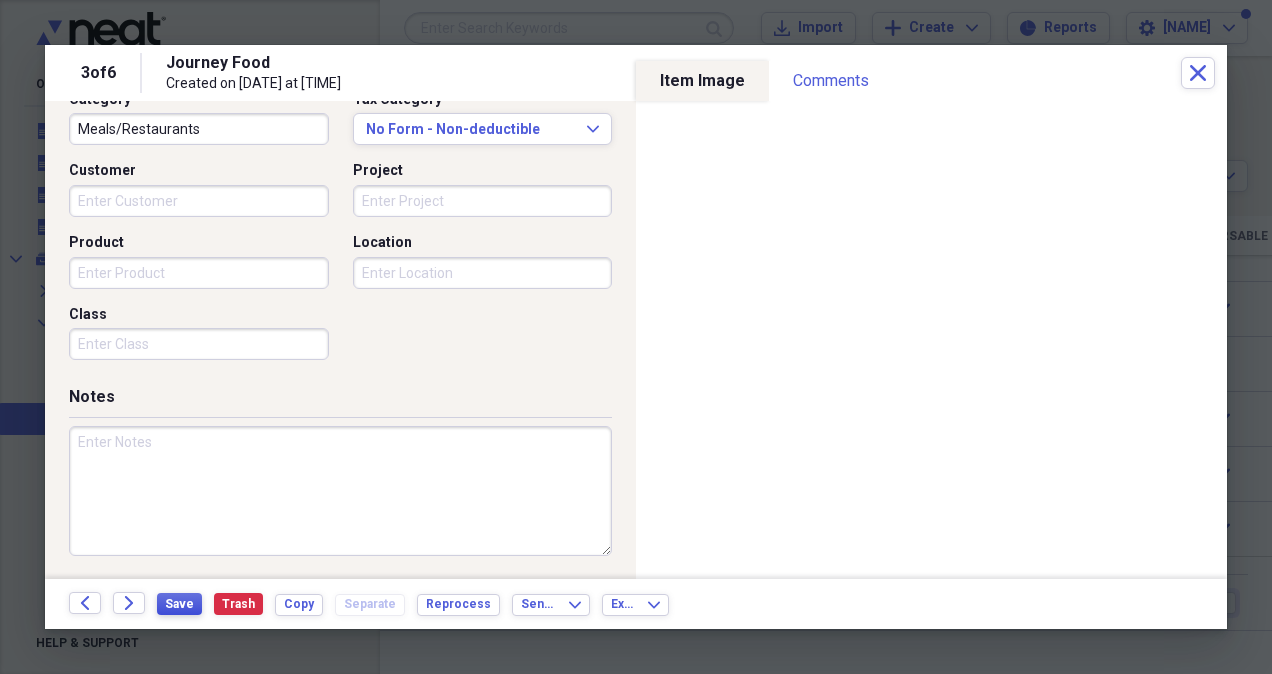 click on "Save" at bounding box center (179, 604) 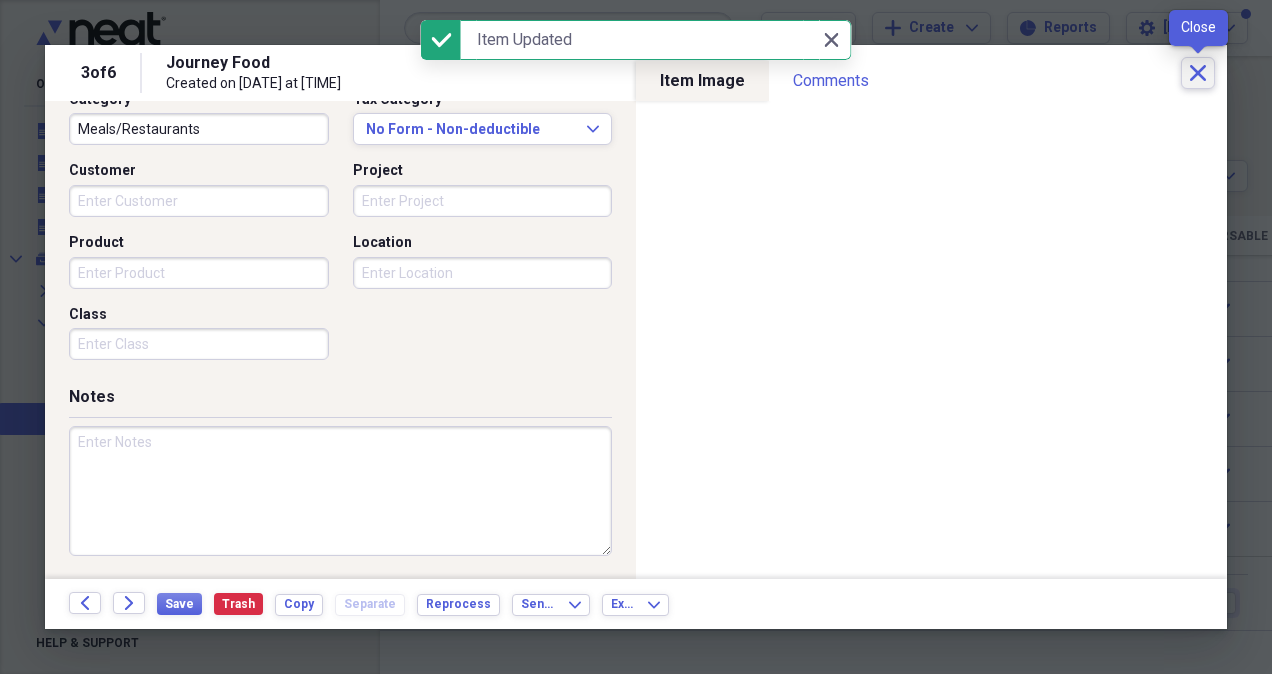 click on "Close" 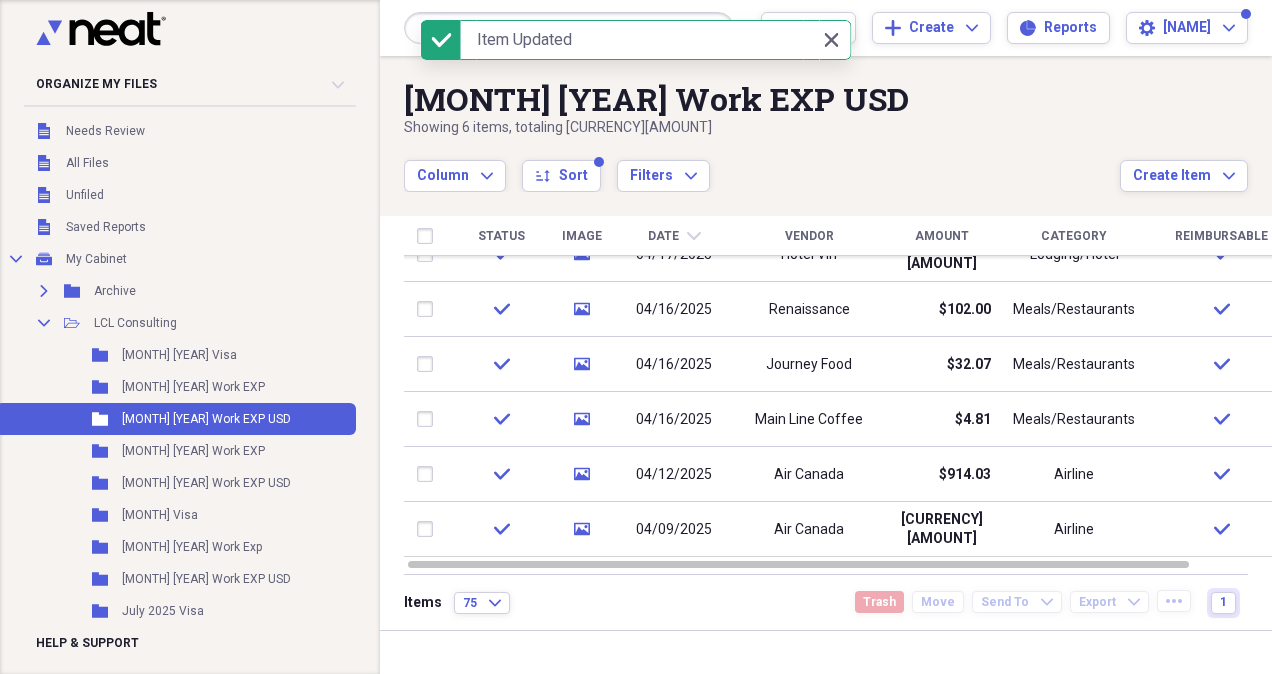 drag, startPoint x: 1268, startPoint y: 472, endPoint x: 1232, endPoint y: 585, distance: 118.595955 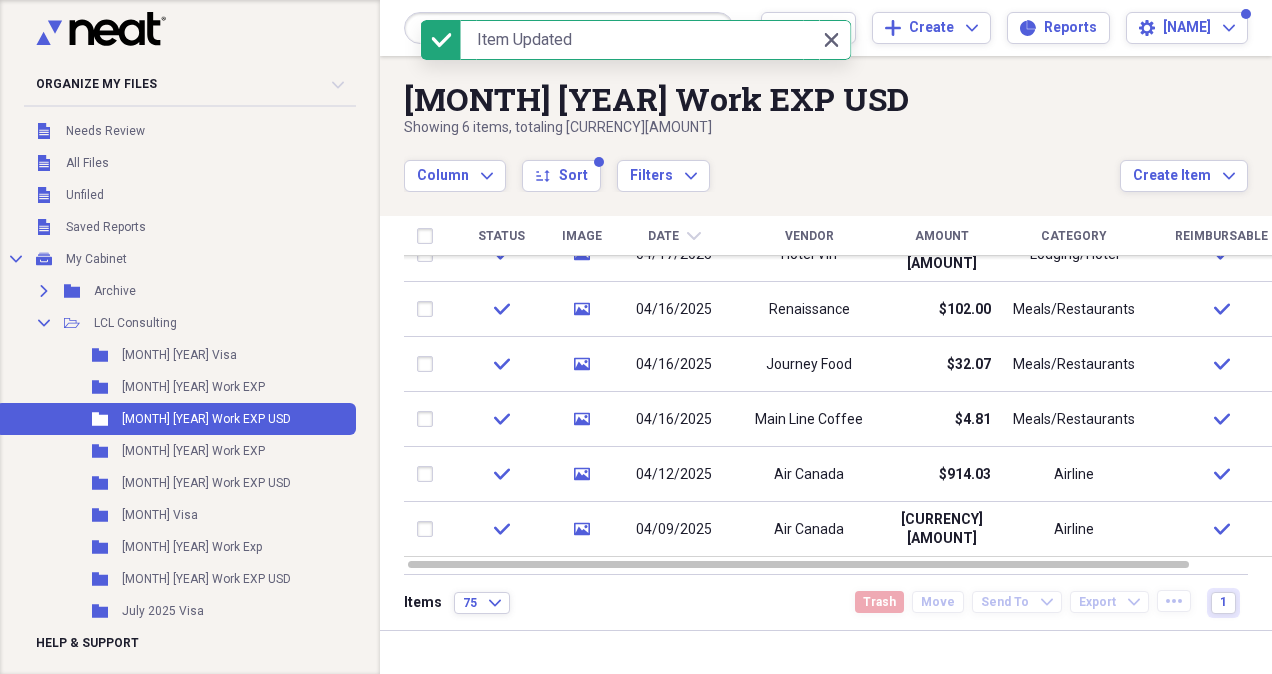 click on "[MONTH] [YEAR] Work EXP USD Showing 6 items , totaling [CURRENCY][AMOUNT] Column Expand sort Sort Filters  Expand Create Item Expand Status Image Date chevron-down Vendor Amount Category Reimbursable Notes check media [DATE] Hotel Vin [CURRENCY][AMOUNT] Lodging/Hotel check check media [DATE] Renaissance [CURRENCY][AMOUNT] Meals/Restaurants check check media [DATE] Journey Food [CURRENCY][AMOUNT] Meals/Restaurants check check media [DATE] Main Line Coffee [CURRENCY][AMOUNT] Meals/Restaurants check check media [DATE] Air Canada [CURRENCY][AMOUNT] Airline check check media [DATE] Air Canada [CURRENCY][AMOUNT] Airline check Items 75 Expand Trash Move Send To Expand Export Expand more 1" at bounding box center [826, 343] 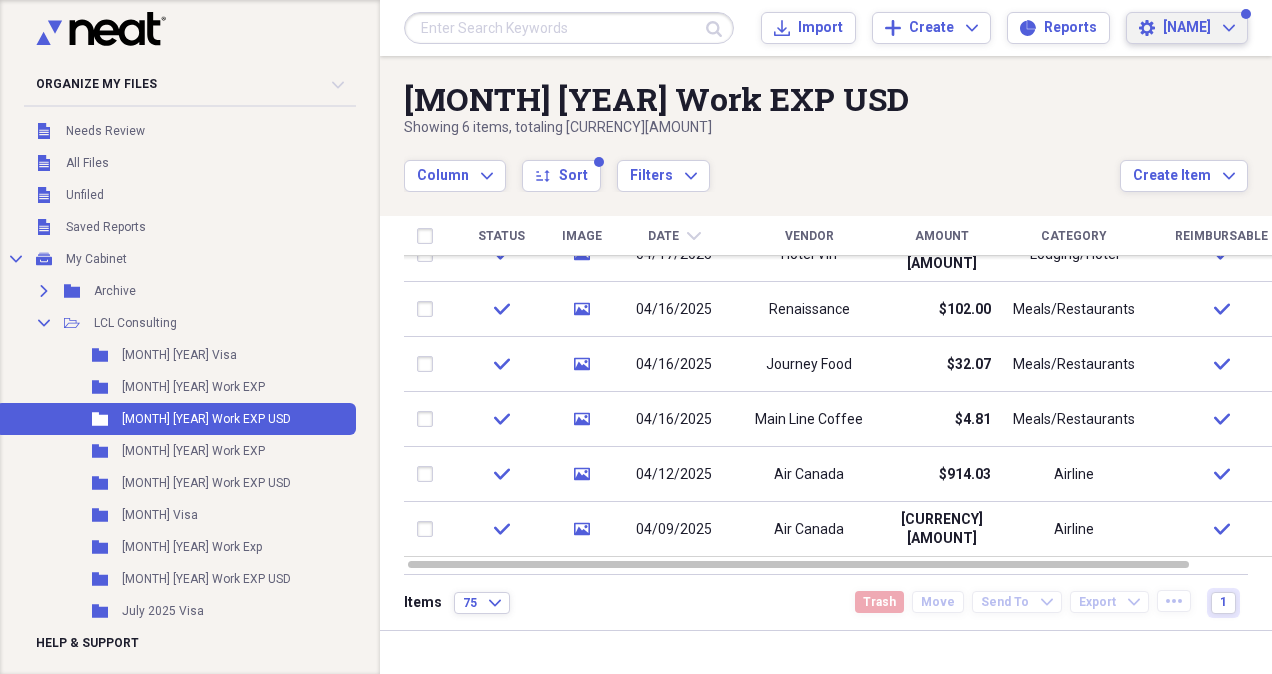 click on "Expand" 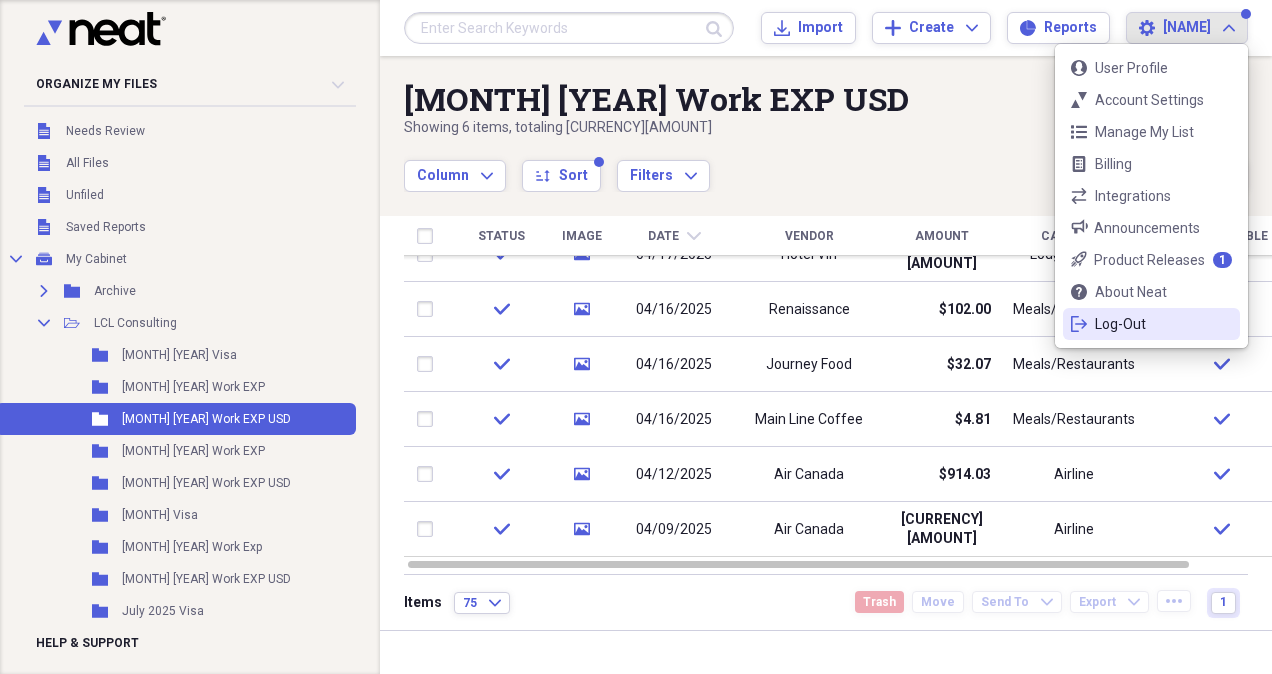 click on "Log-Out" at bounding box center [1151, 324] 